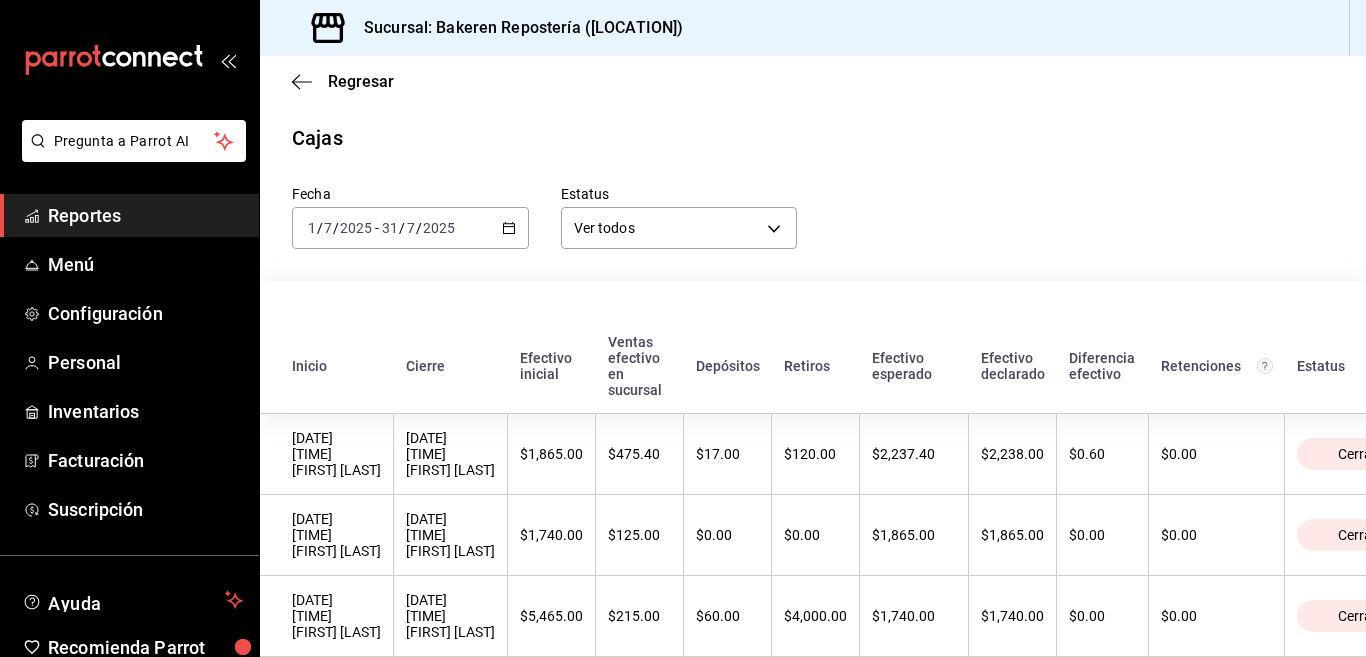 scroll, scrollTop: 0, scrollLeft: 0, axis: both 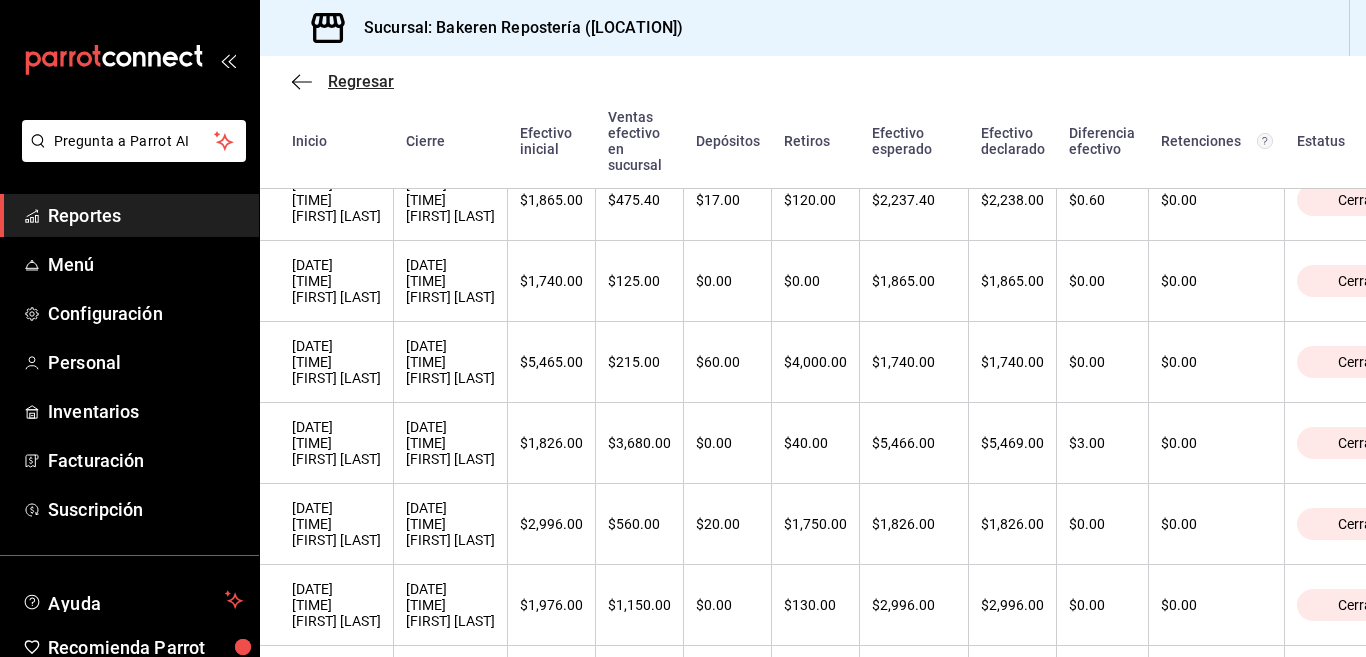 click 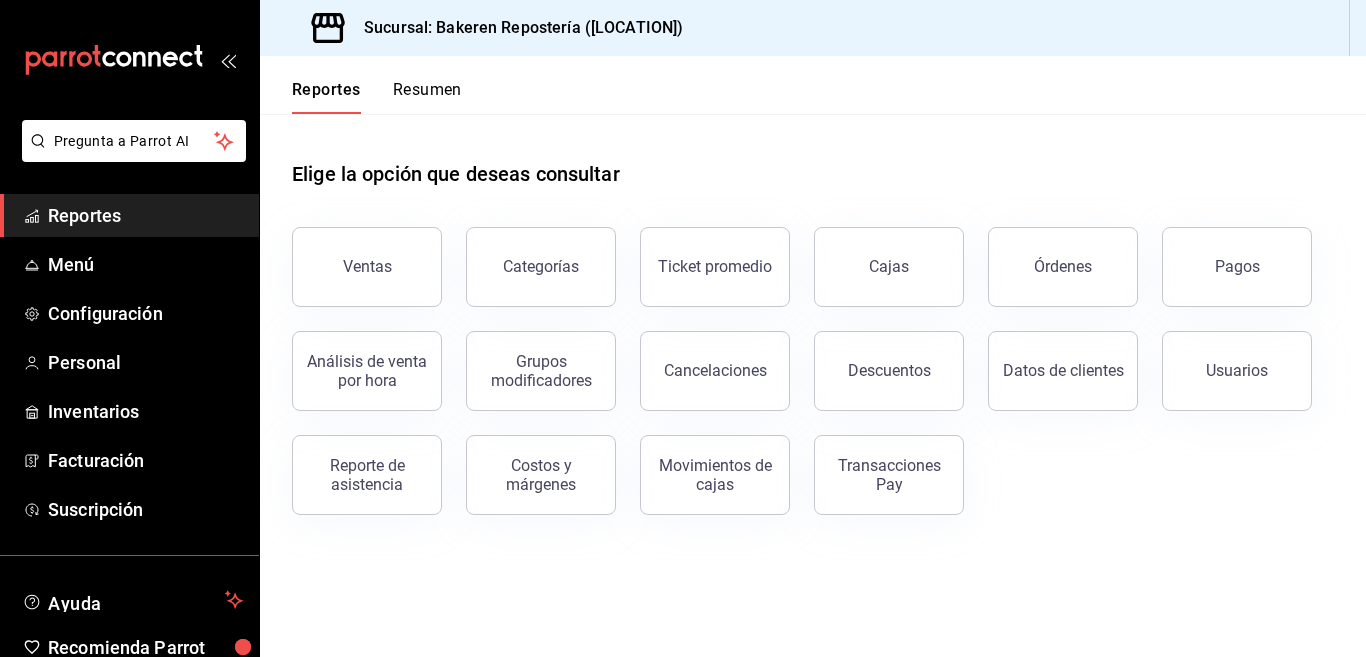 click on "Resumen" at bounding box center (427, 97) 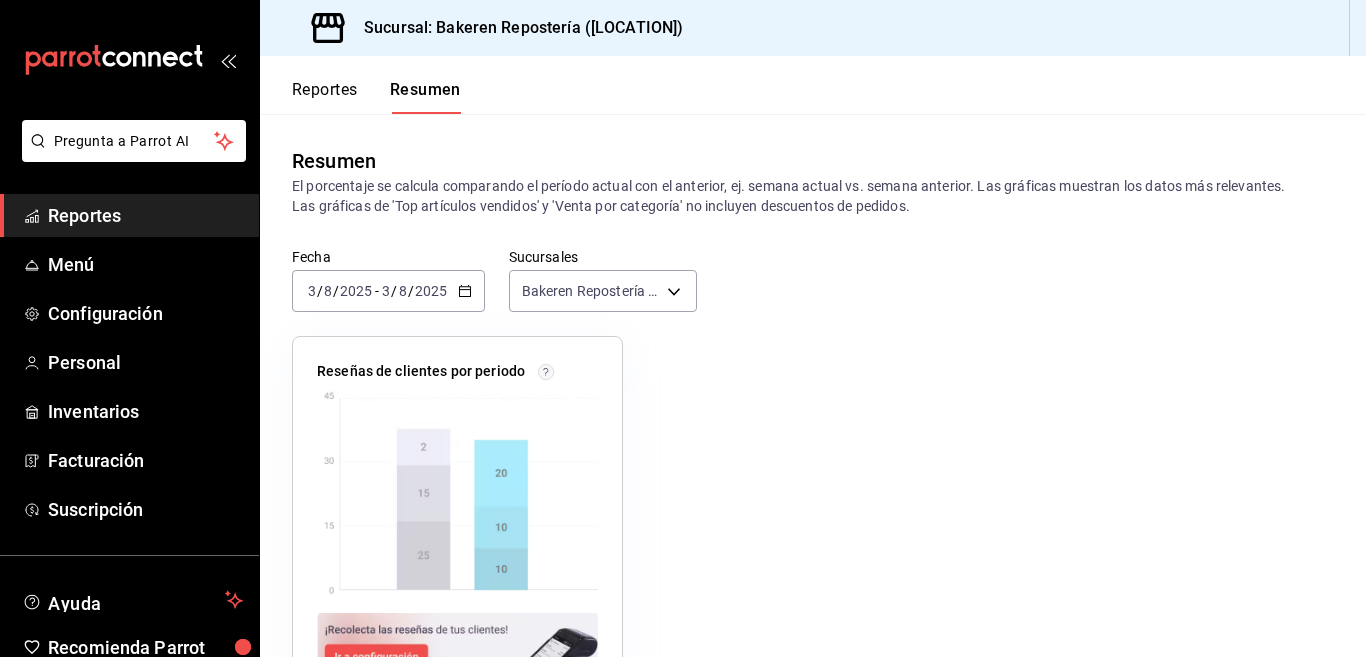 click on "Reportes" at bounding box center (325, 97) 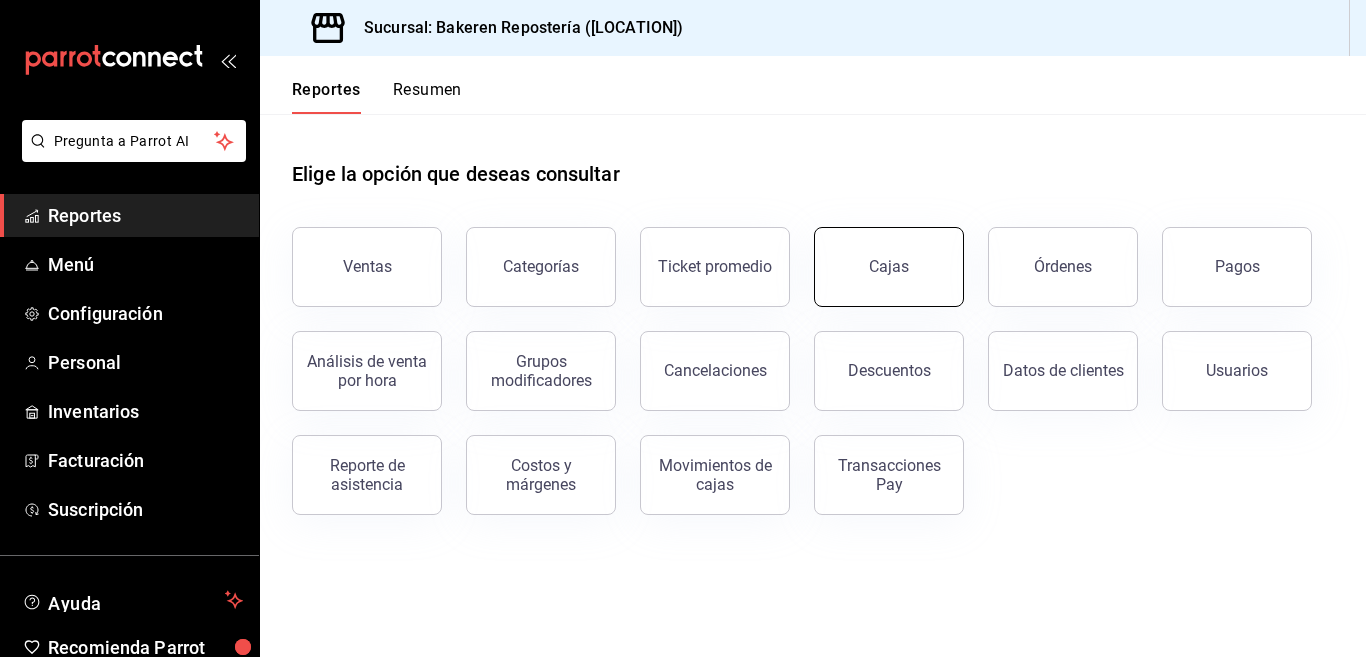 click on "Cajas" at bounding box center [889, 267] 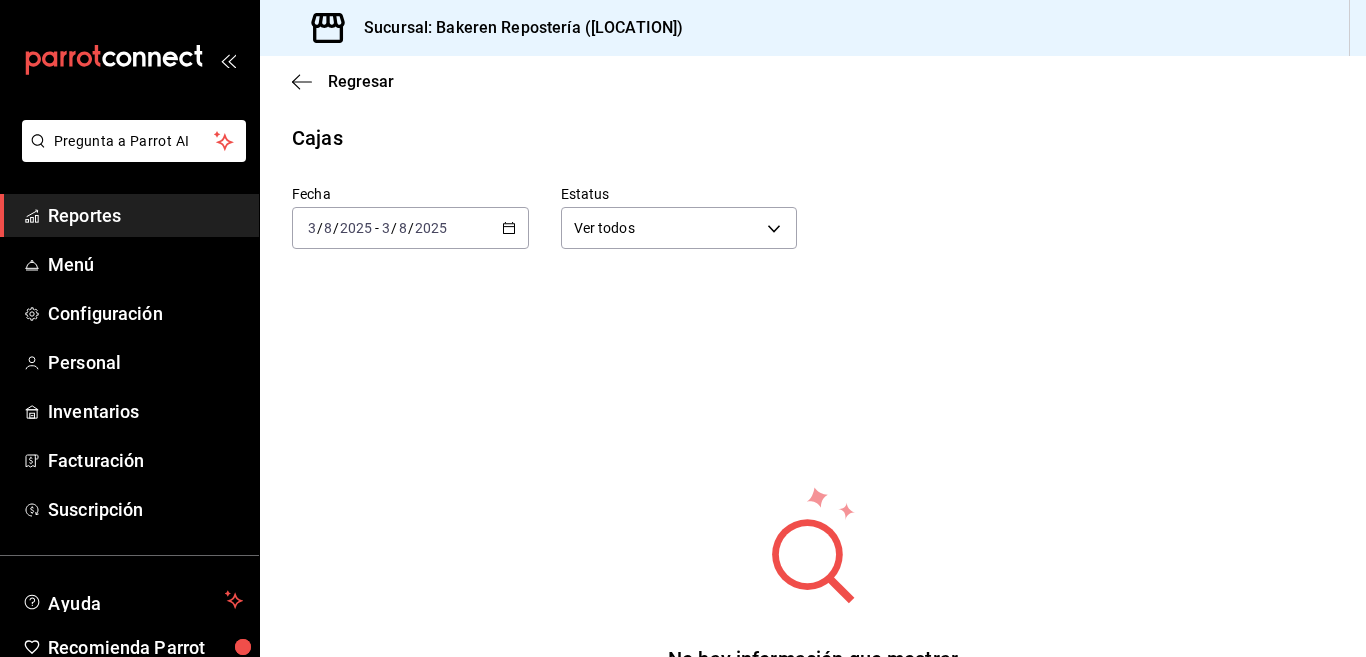 click 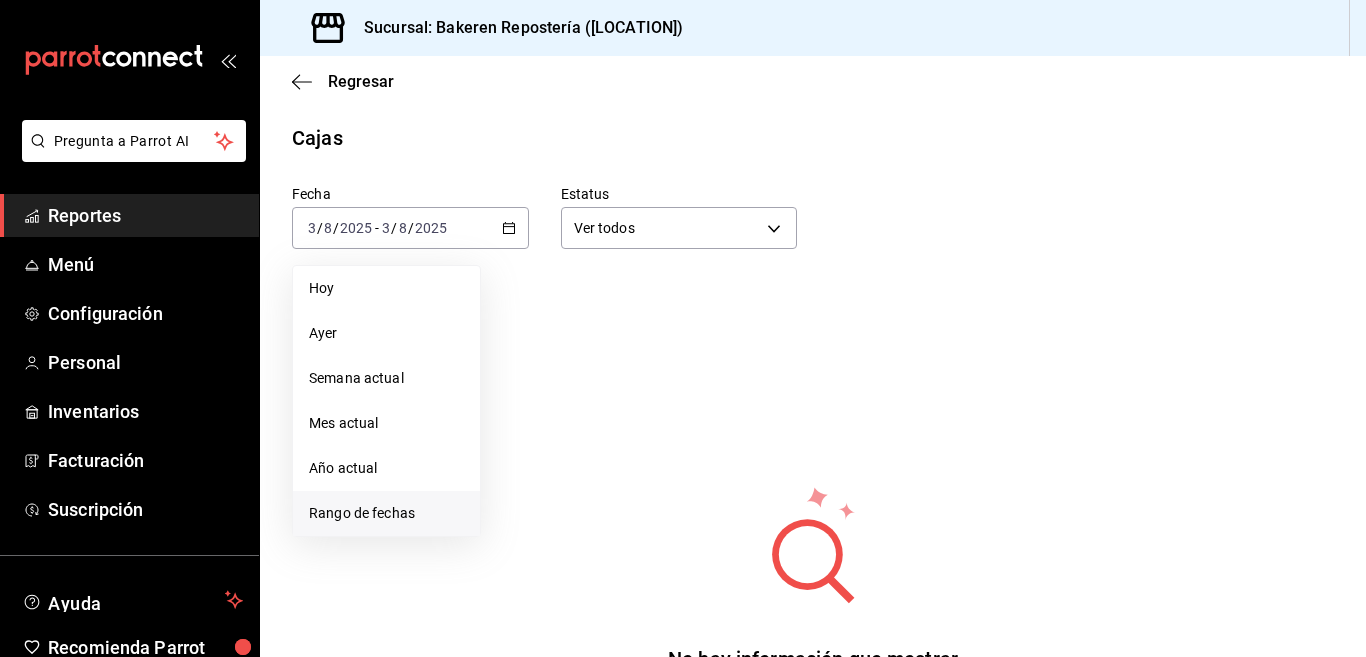 click on "Rango de fechas" at bounding box center (386, 513) 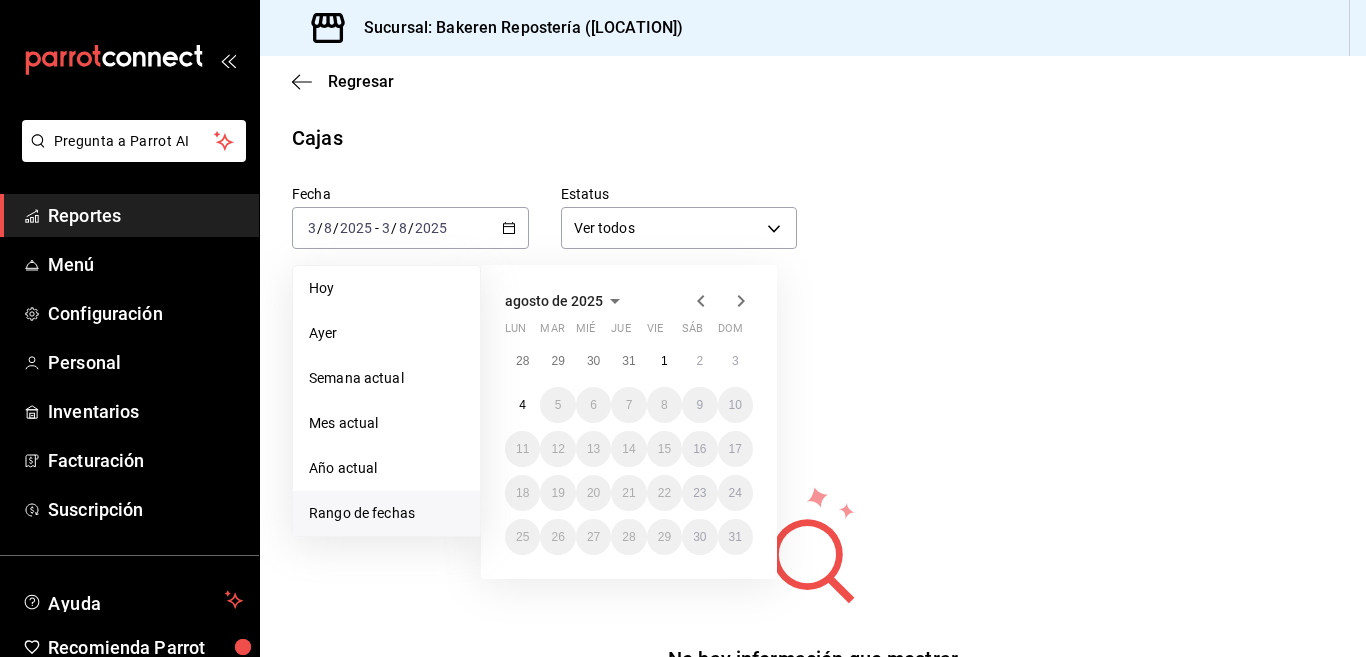 click 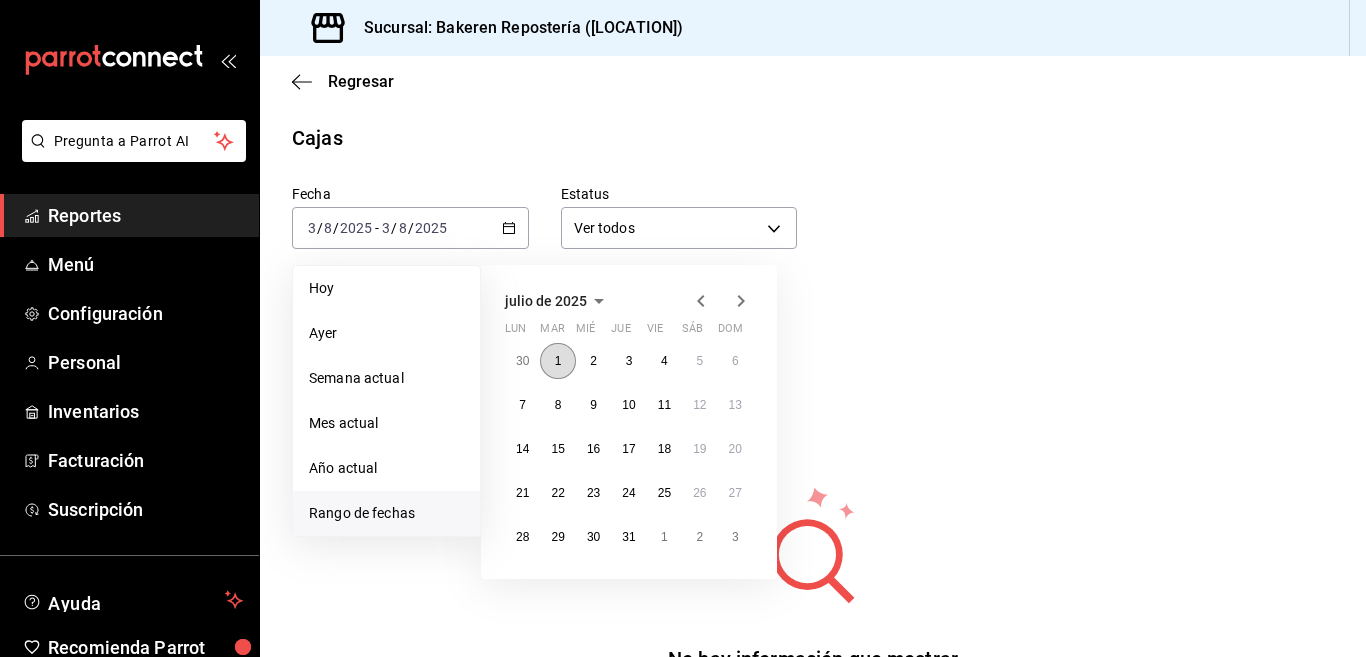 click on "1" at bounding box center [557, 361] 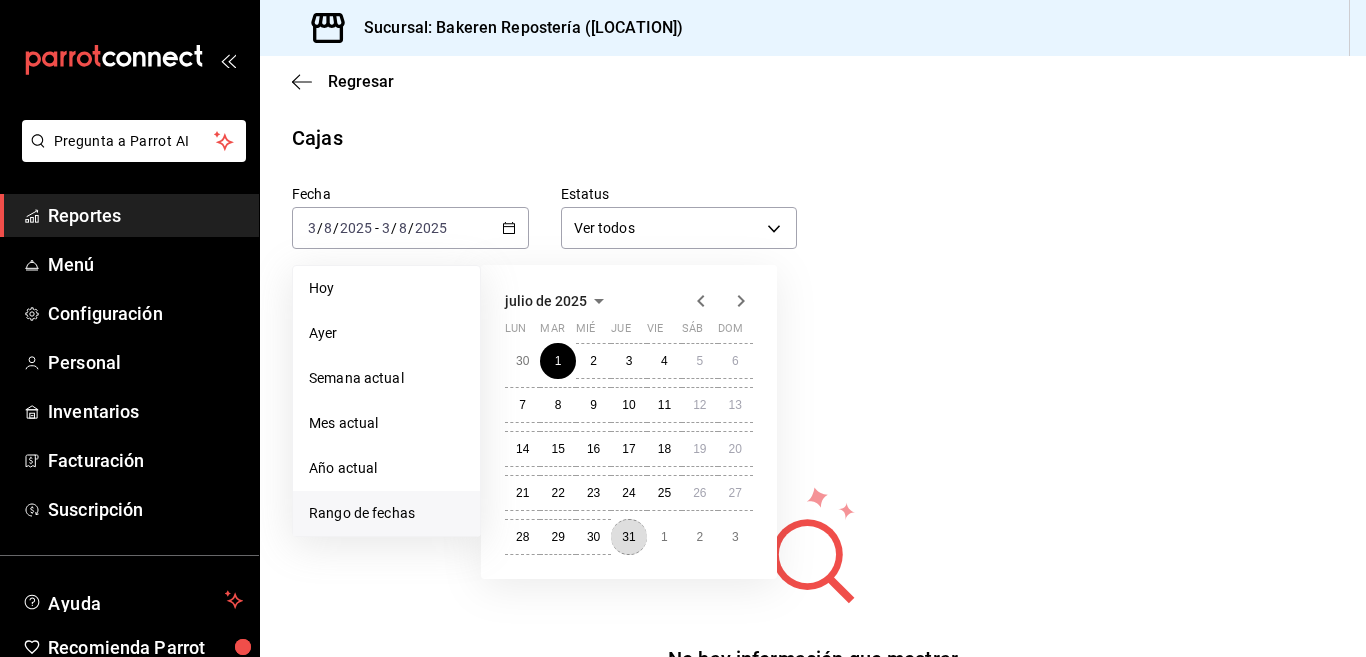 click on "31" at bounding box center (628, 537) 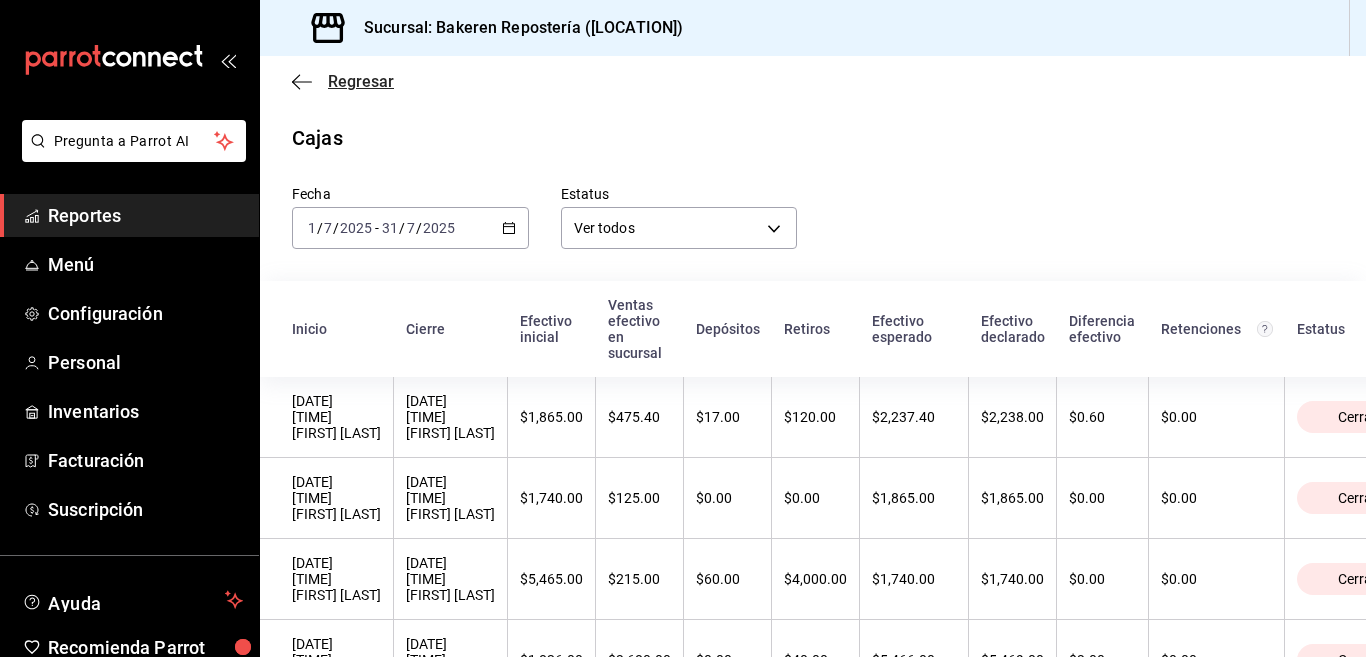 click 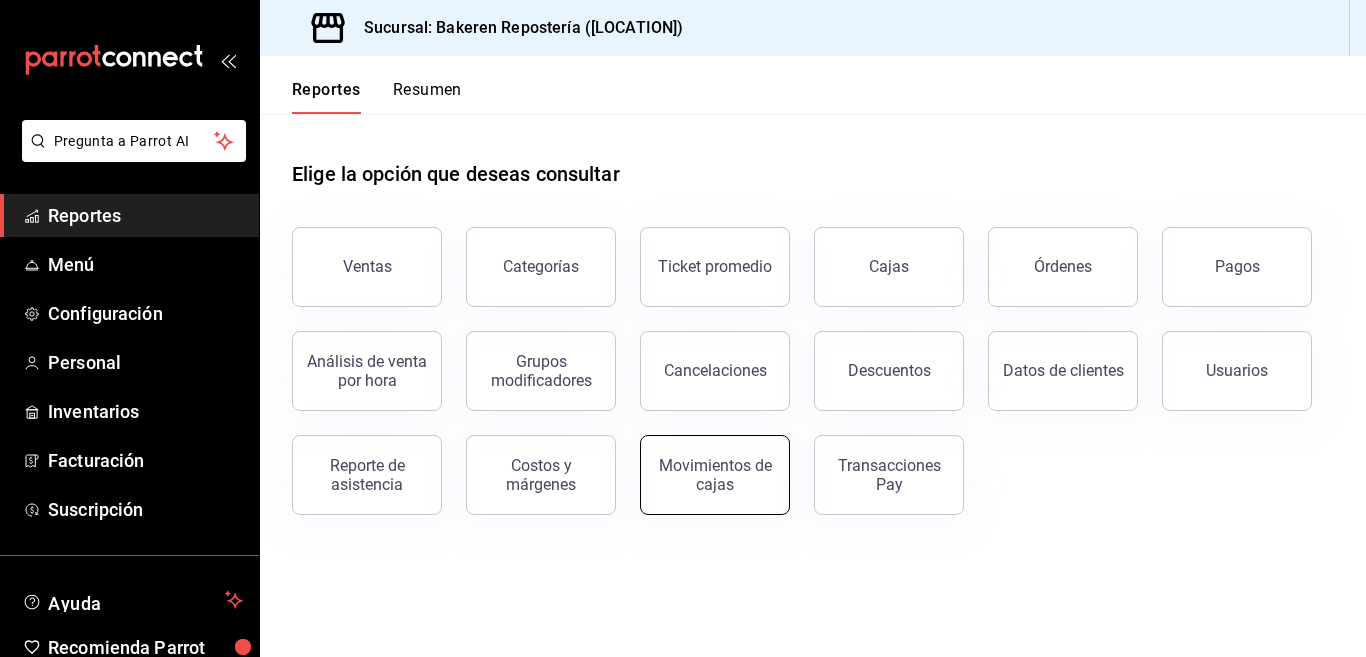 click on "Movimientos de cajas" at bounding box center [715, 475] 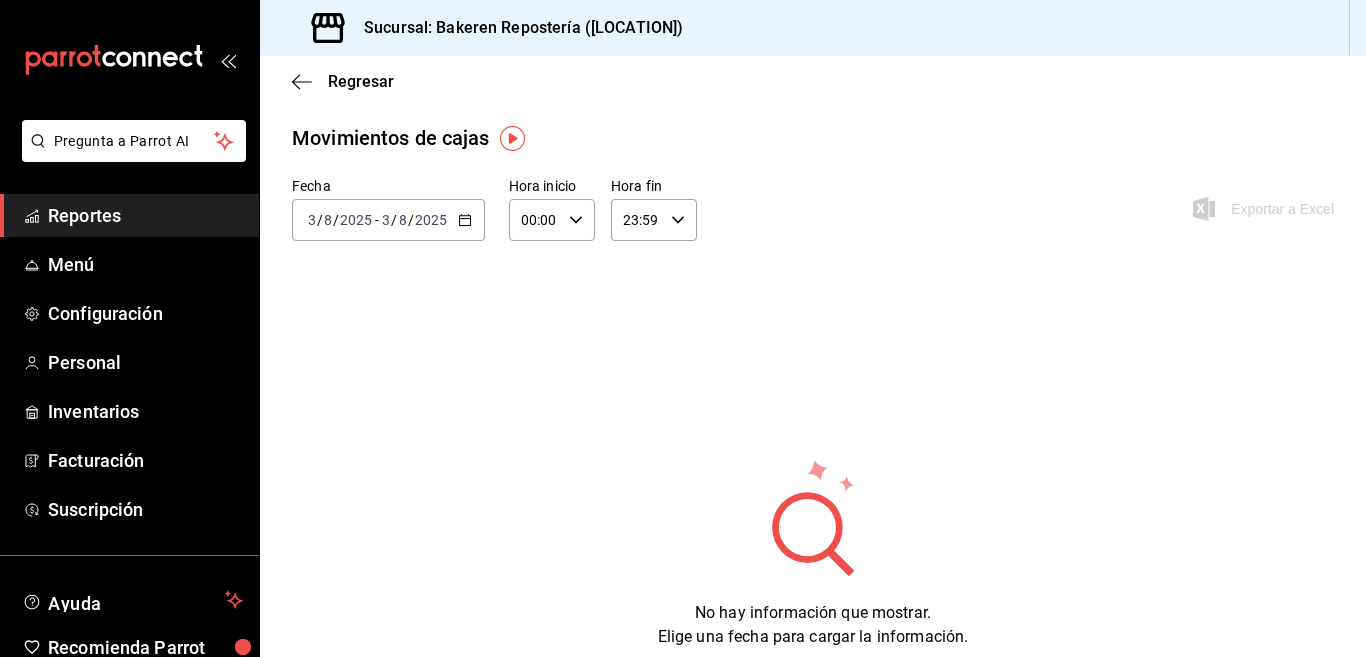 click 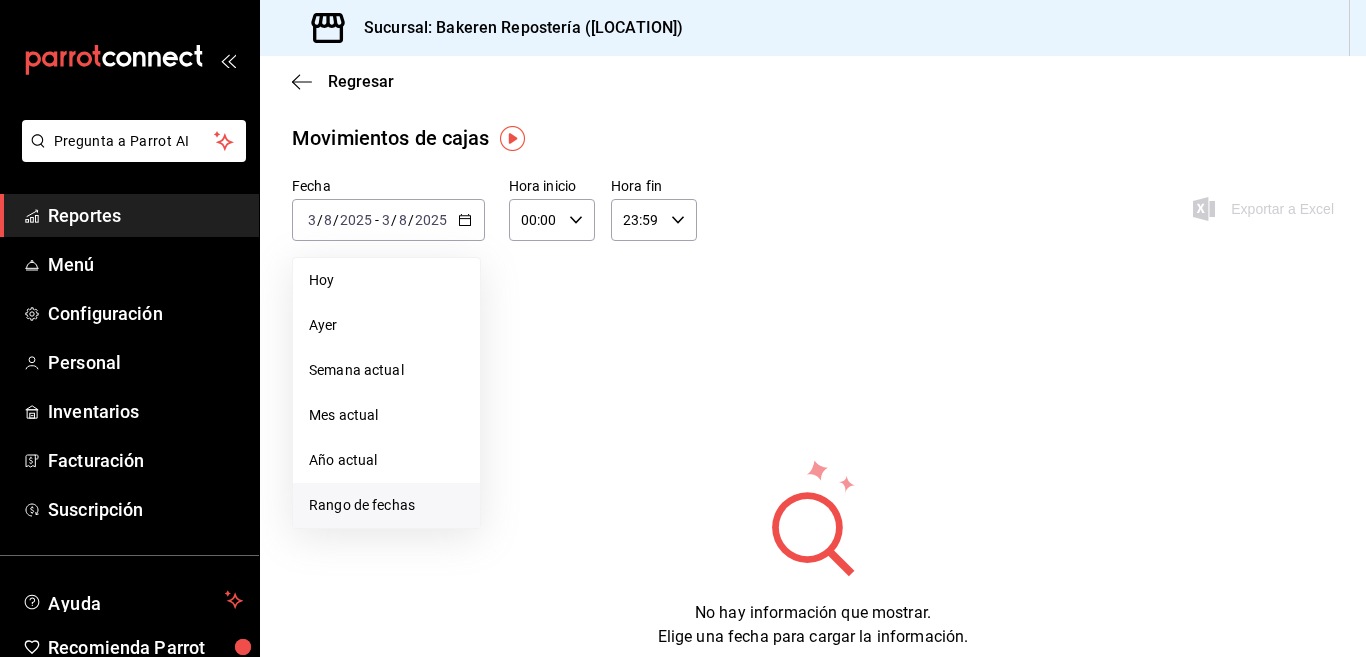 click on "Rango de fechas" at bounding box center (386, 505) 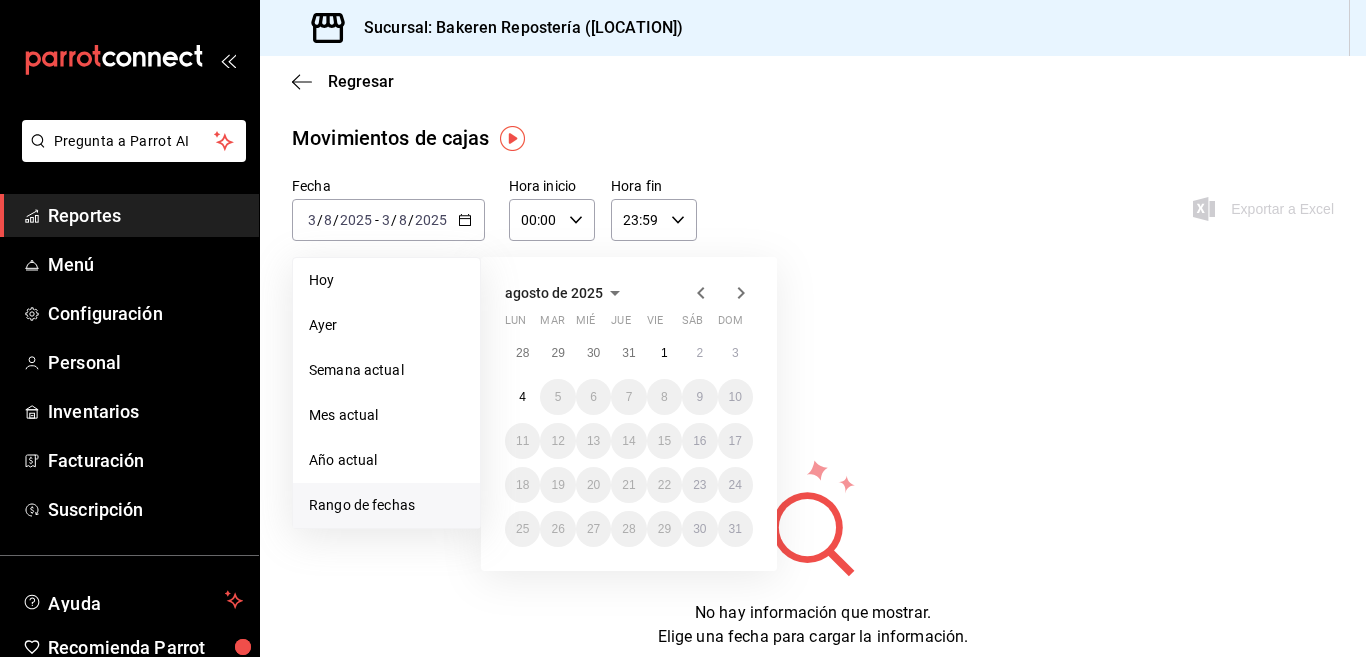 click 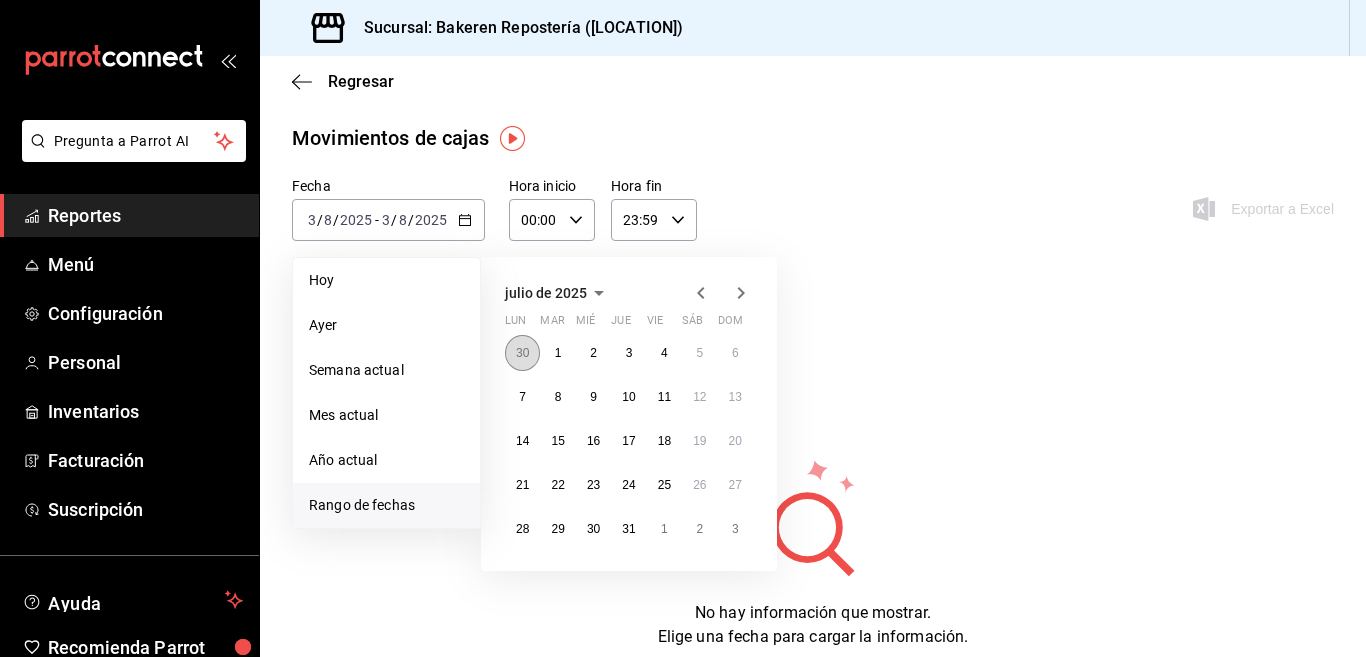 click on "30" at bounding box center [522, 353] 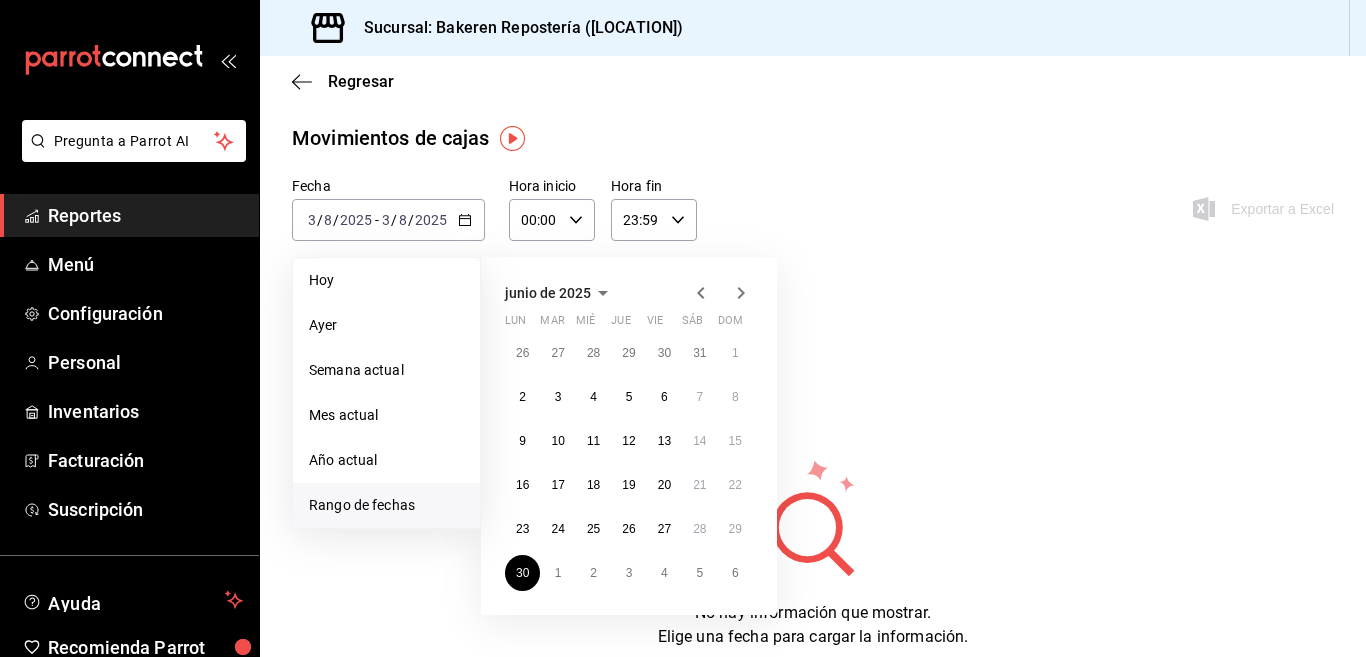 click 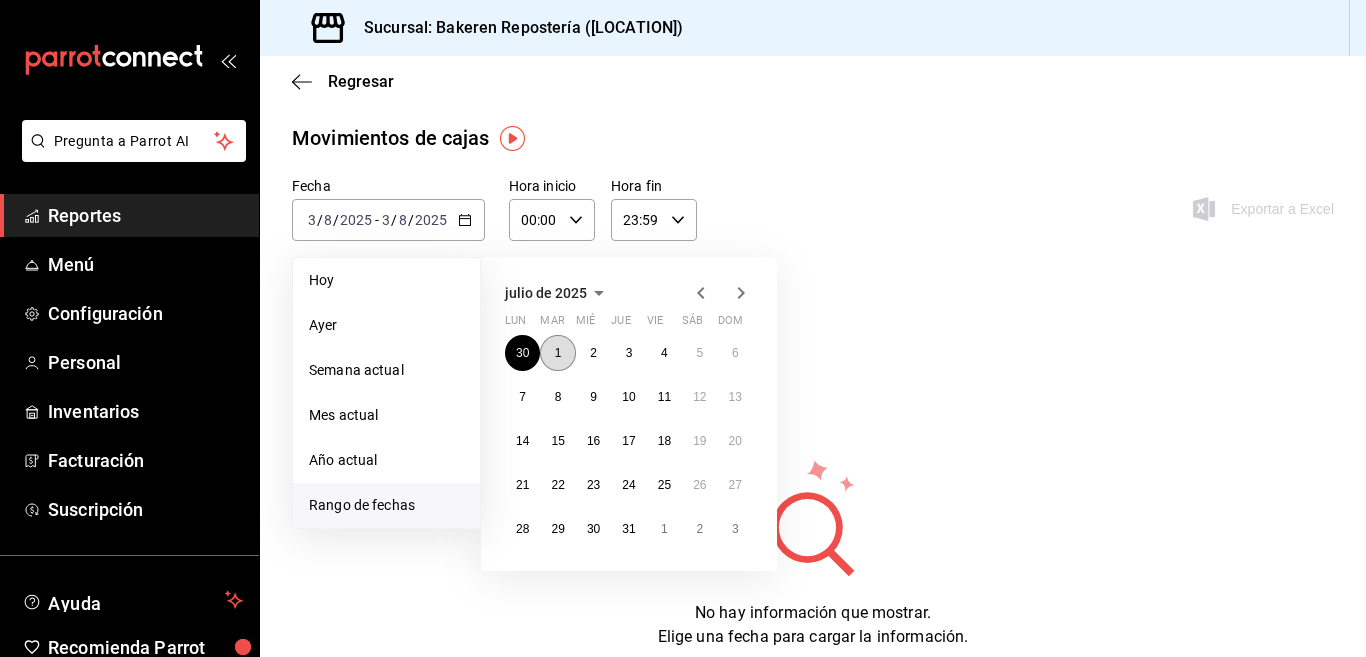 click on "1" at bounding box center [557, 353] 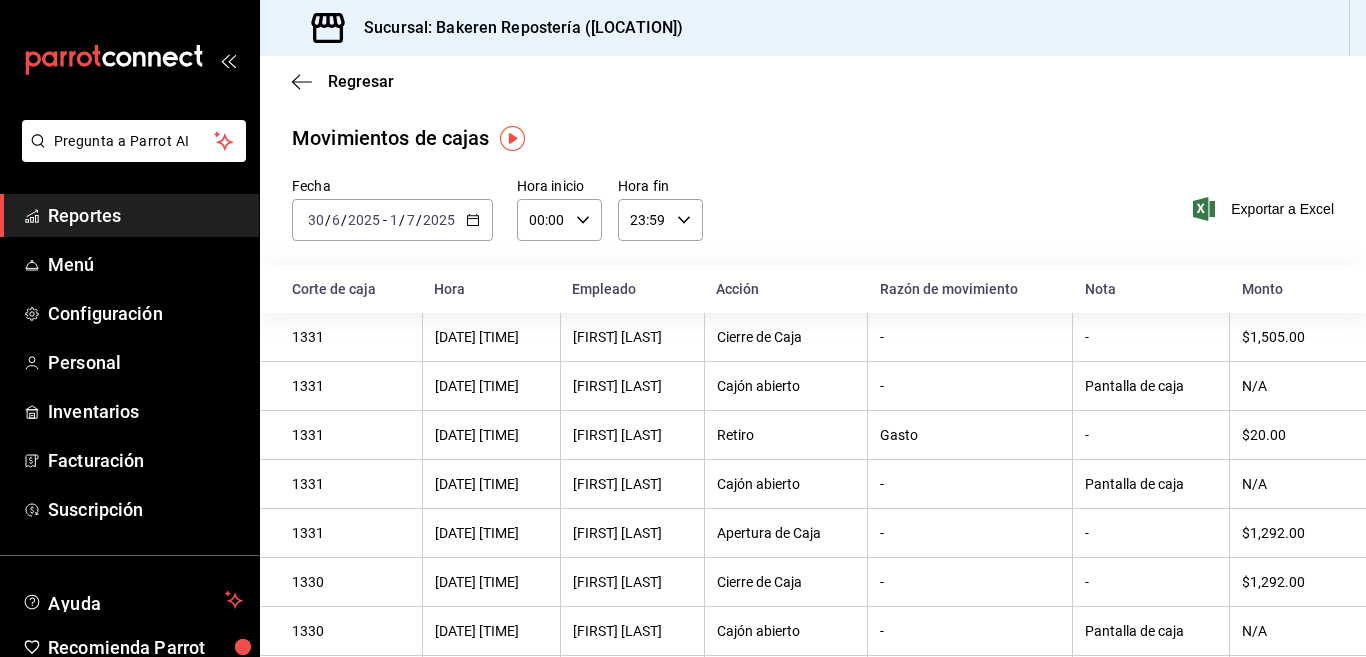 click on "[DATE] - [DATE]" at bounding box center (392, 220) 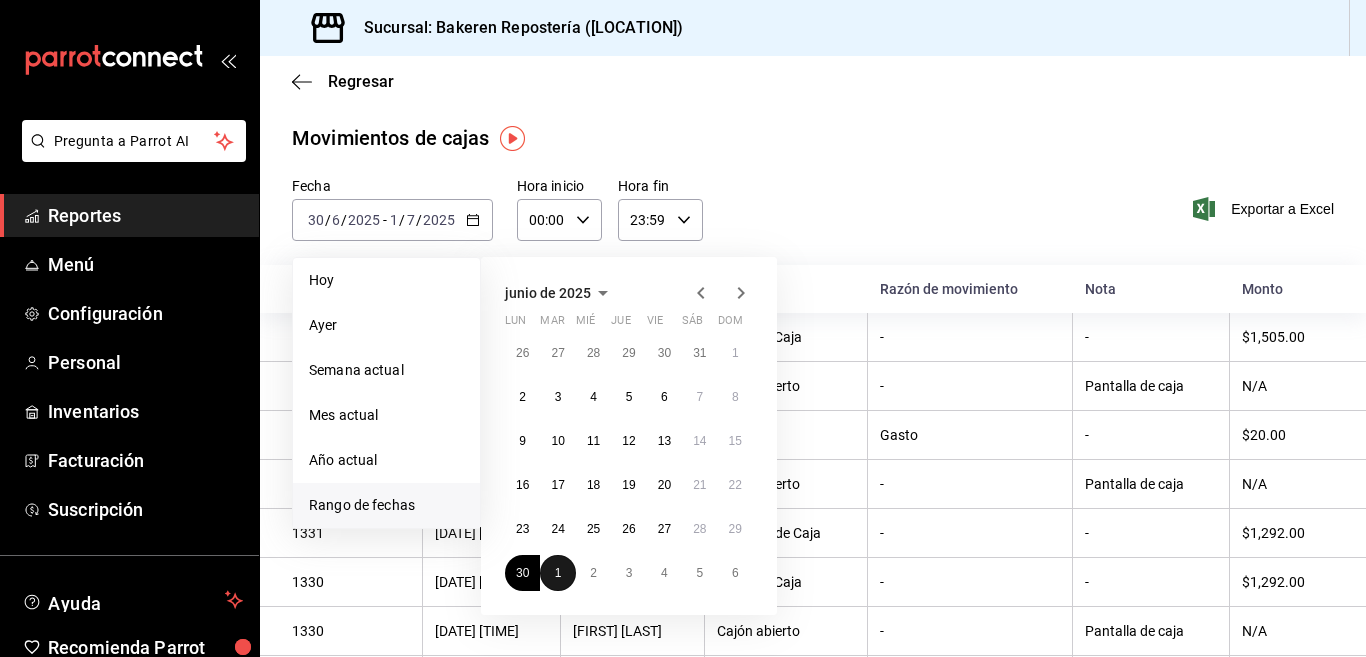 click on "1" at bounding box center (557, 573) 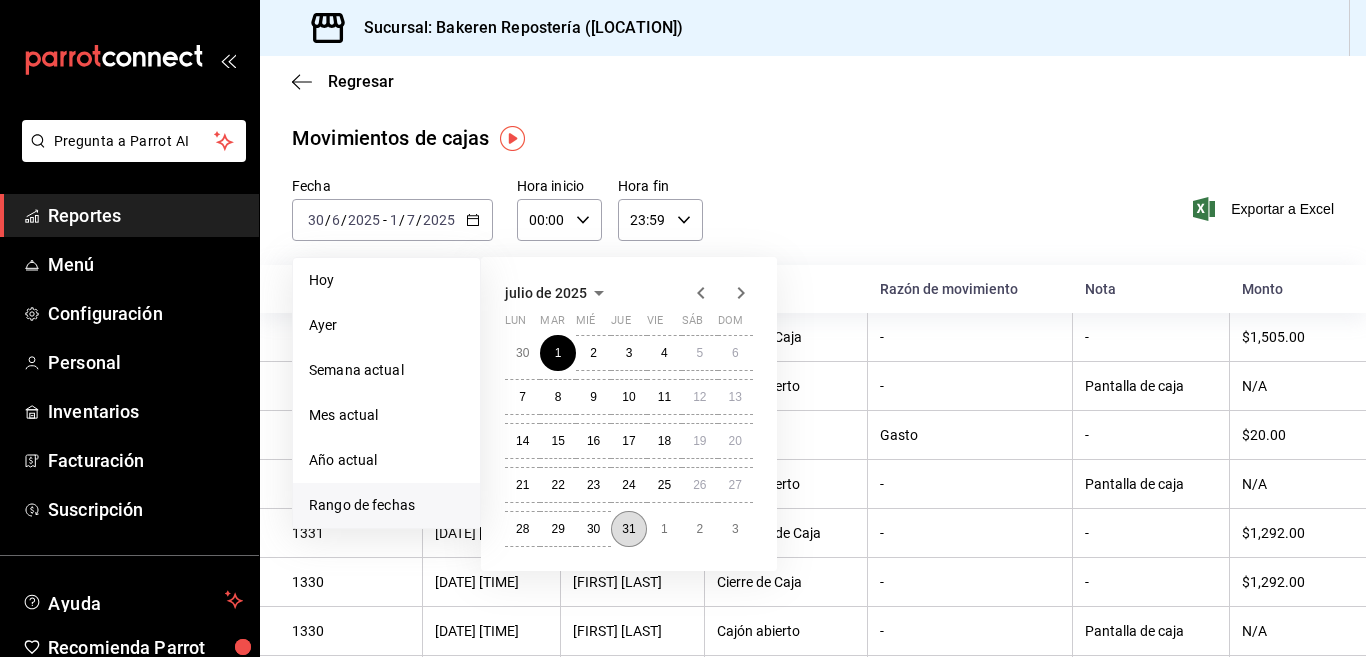 click on "31" at bounding box center (628, 529) 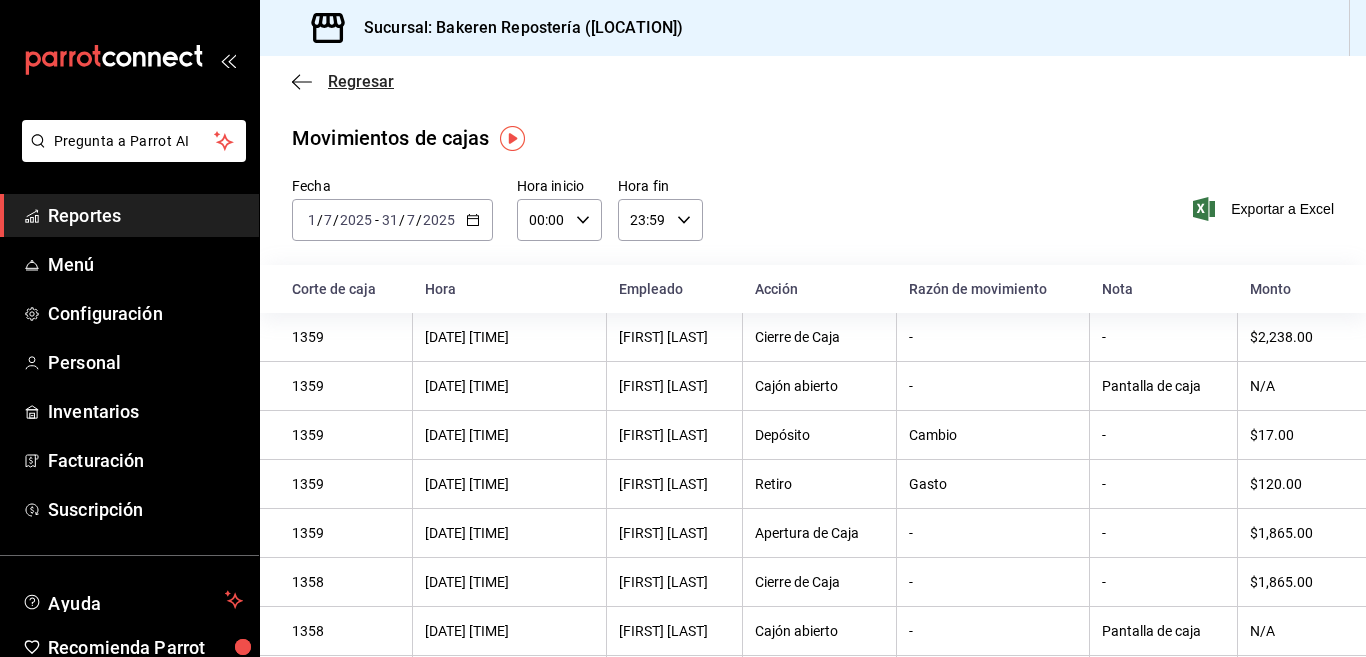 click 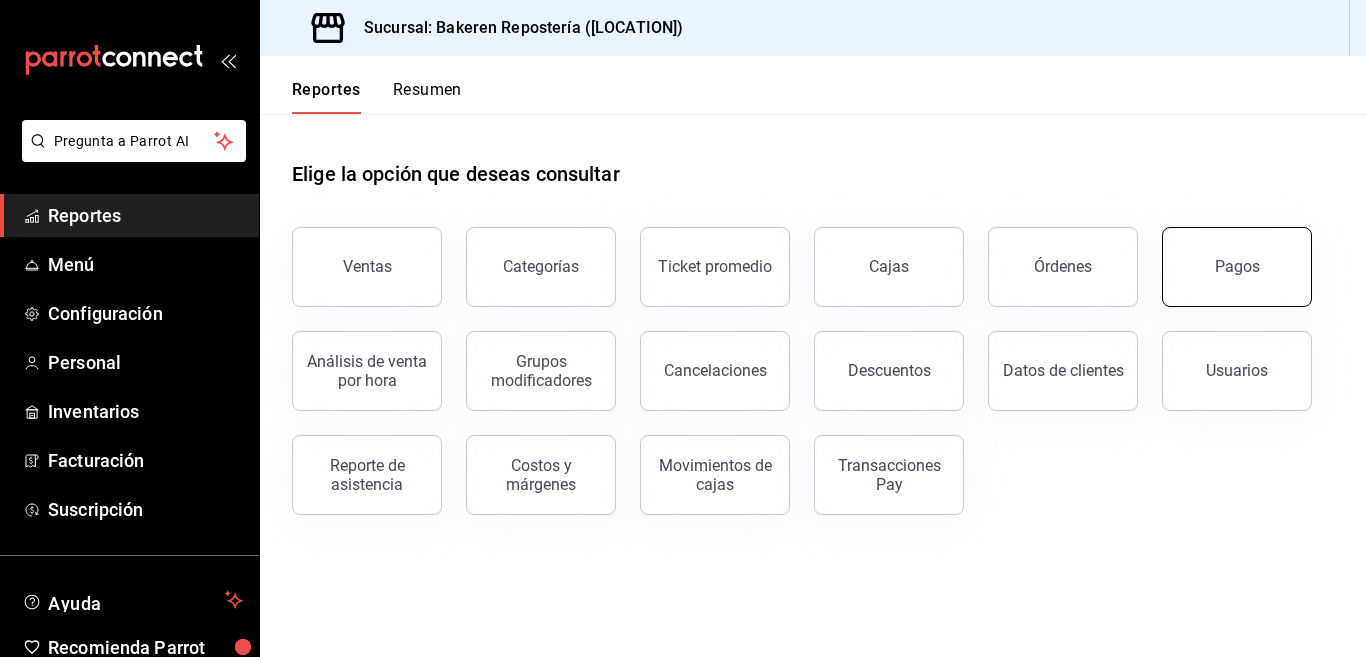 click on "Pagos" at bounding box center [1237, 266] 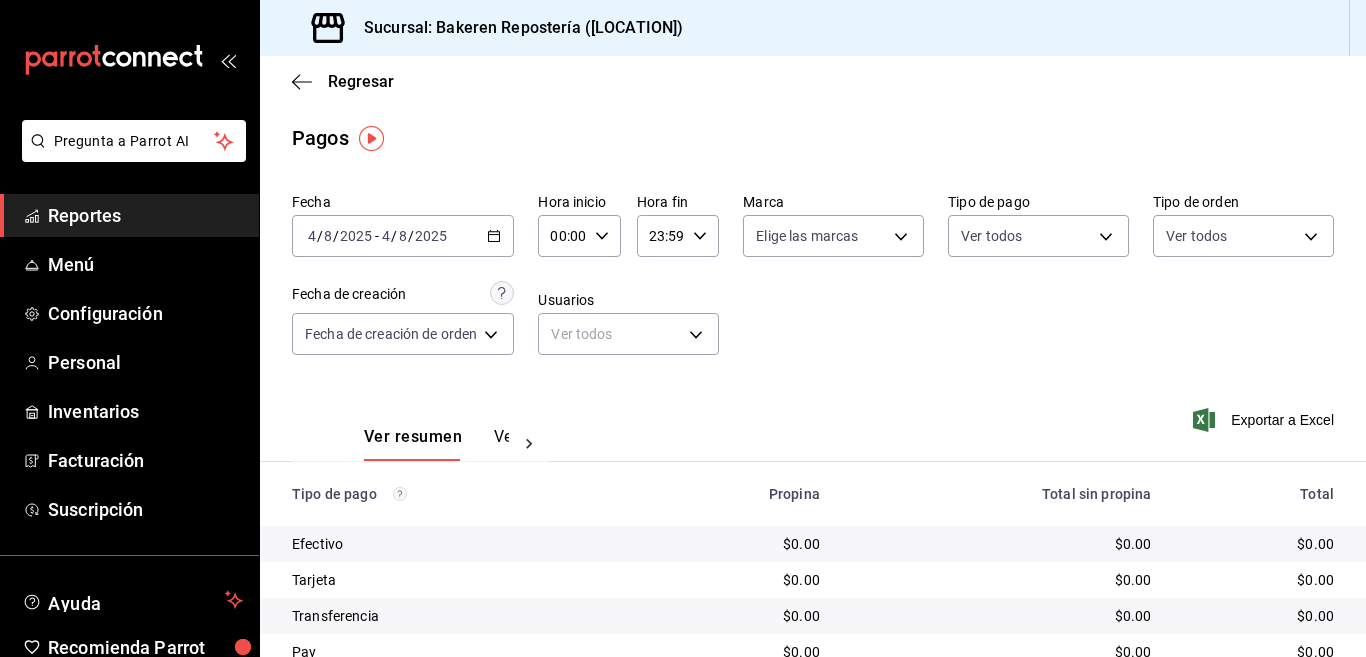 click 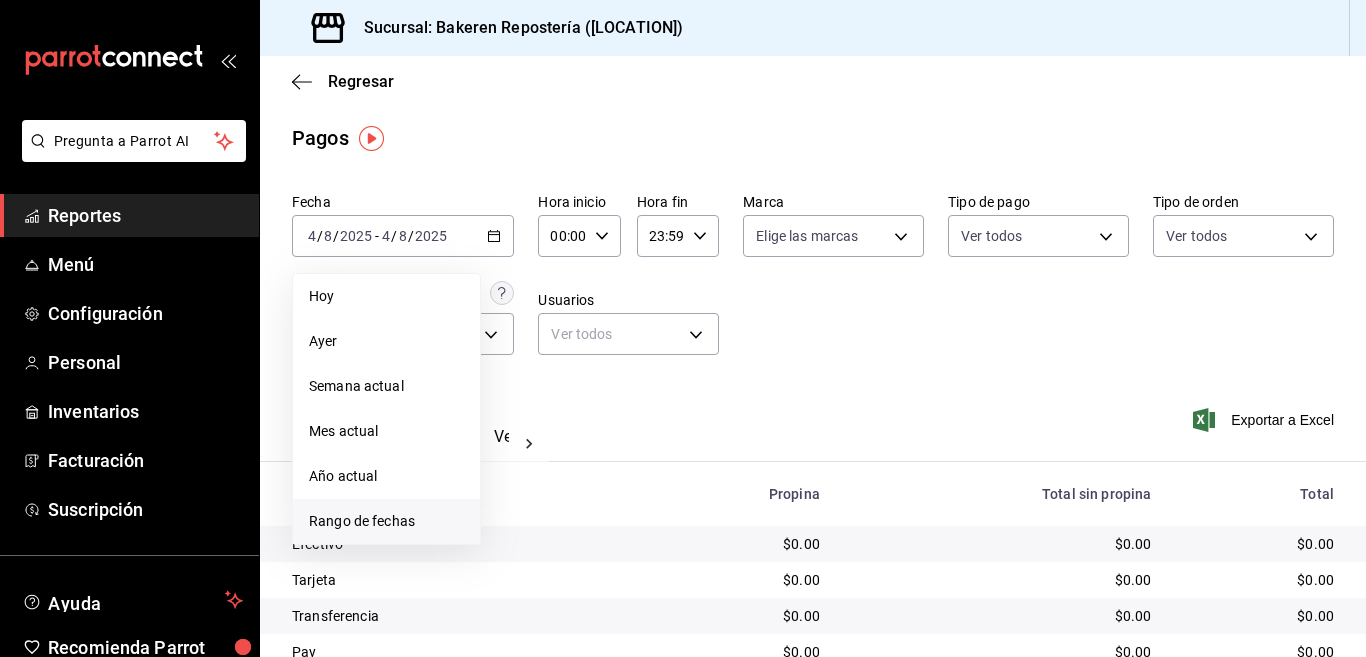 click on "Rango de fechas" at bounding box center (386, 521) 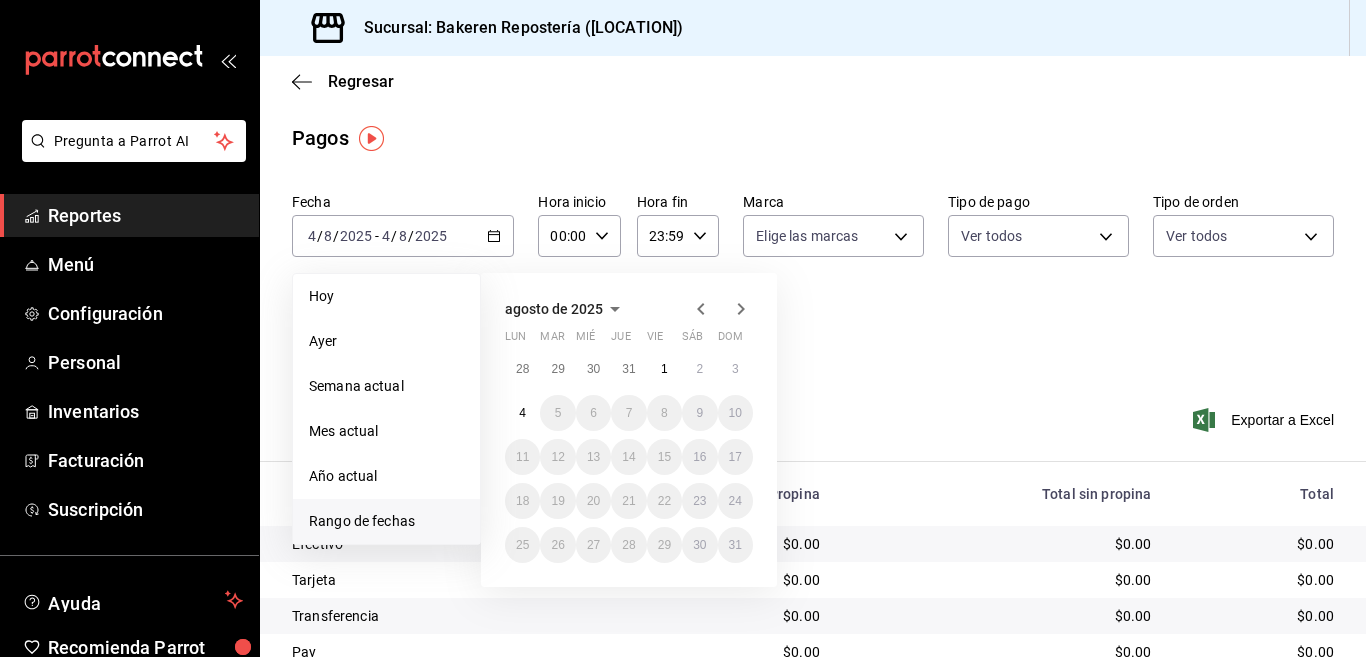 click 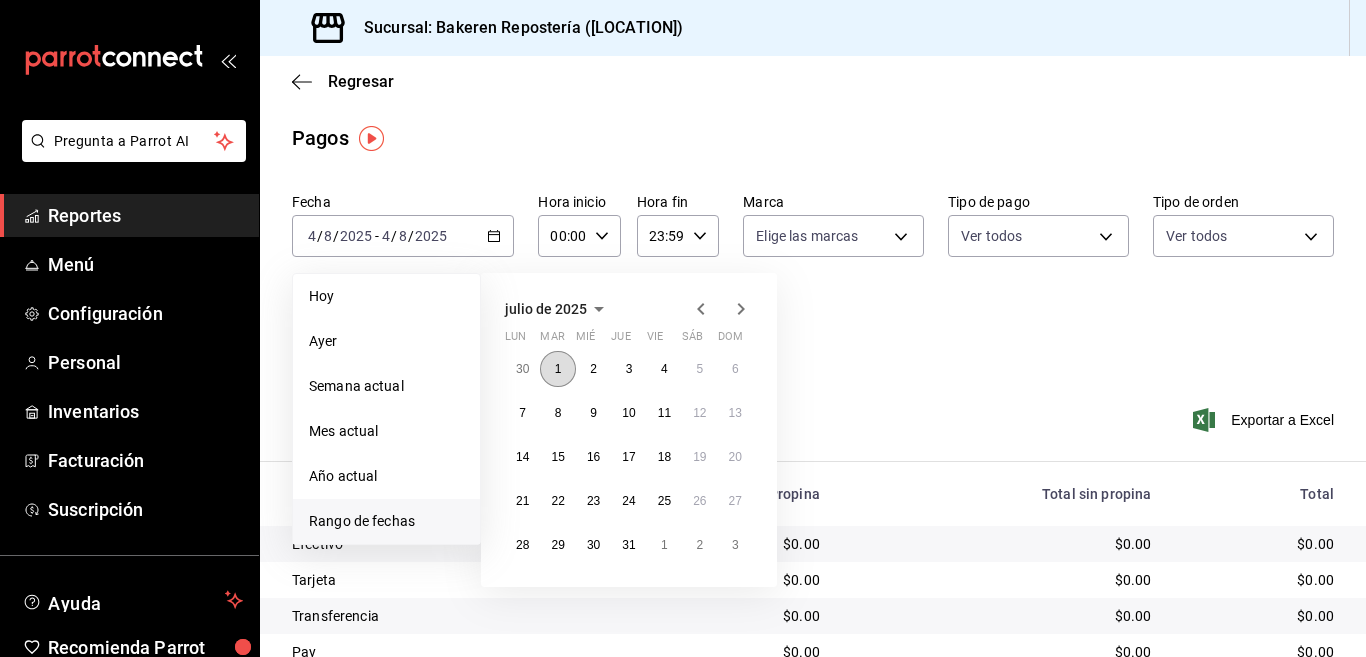 click on "1" at bounding box center (557, 369) 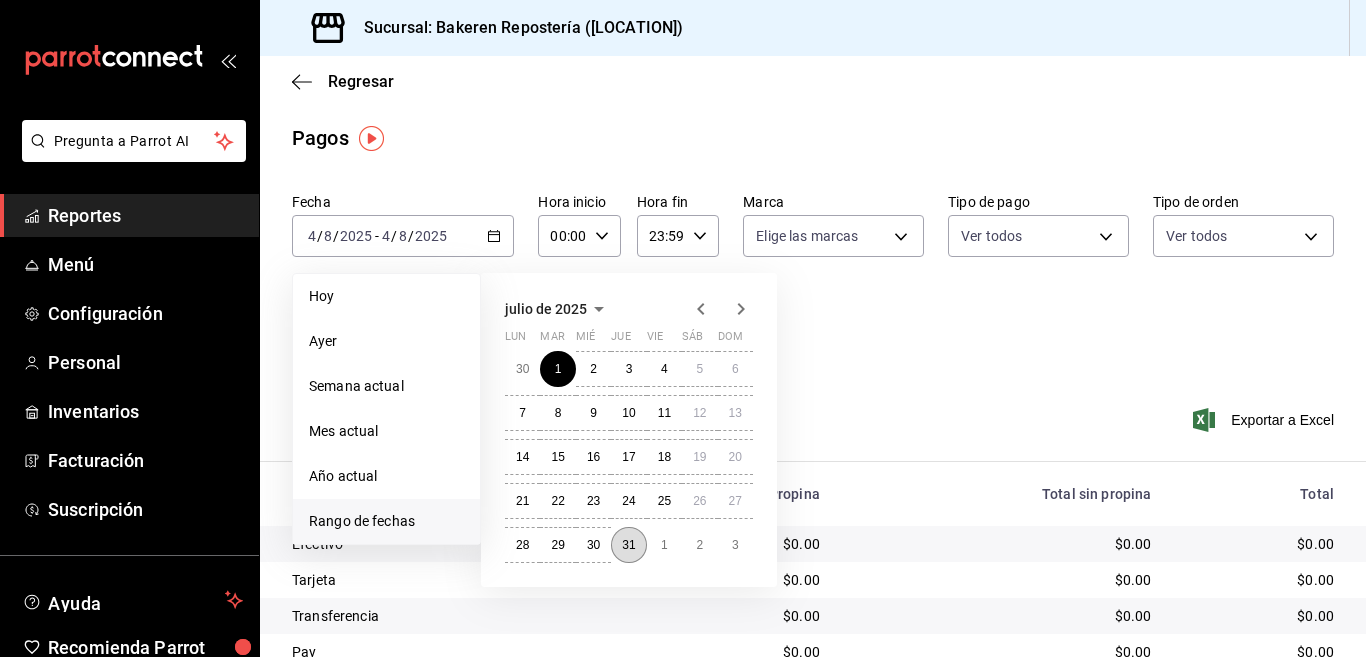 click on "31" at bounding box center (628, 545) 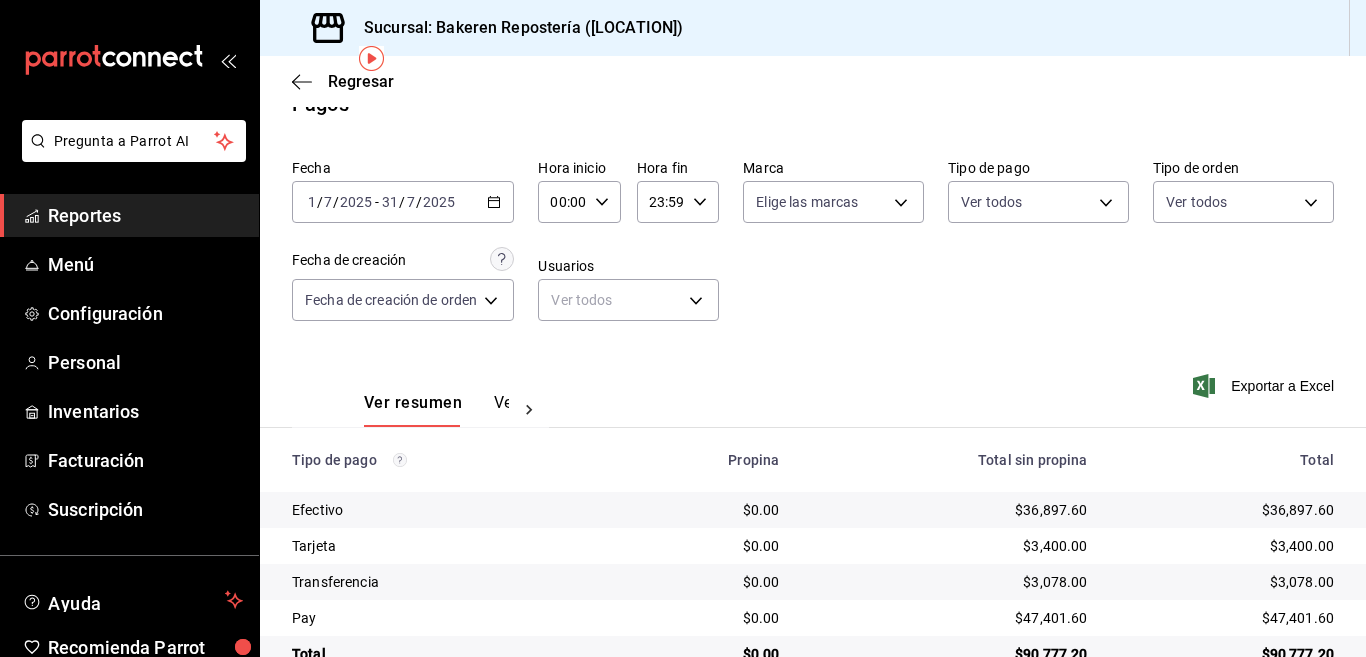scroll, scrollTop: 80, scrollLeft: 0, axis: vertical 